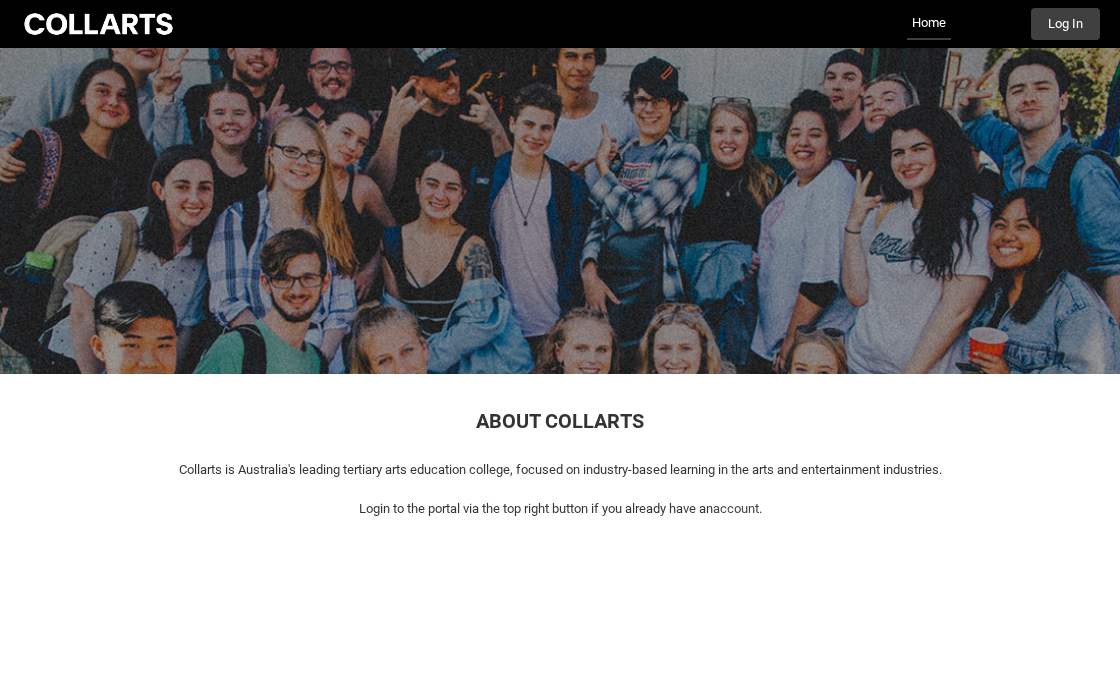 scroll, scrollTop: 0, scrollLeft: 0, axis: both 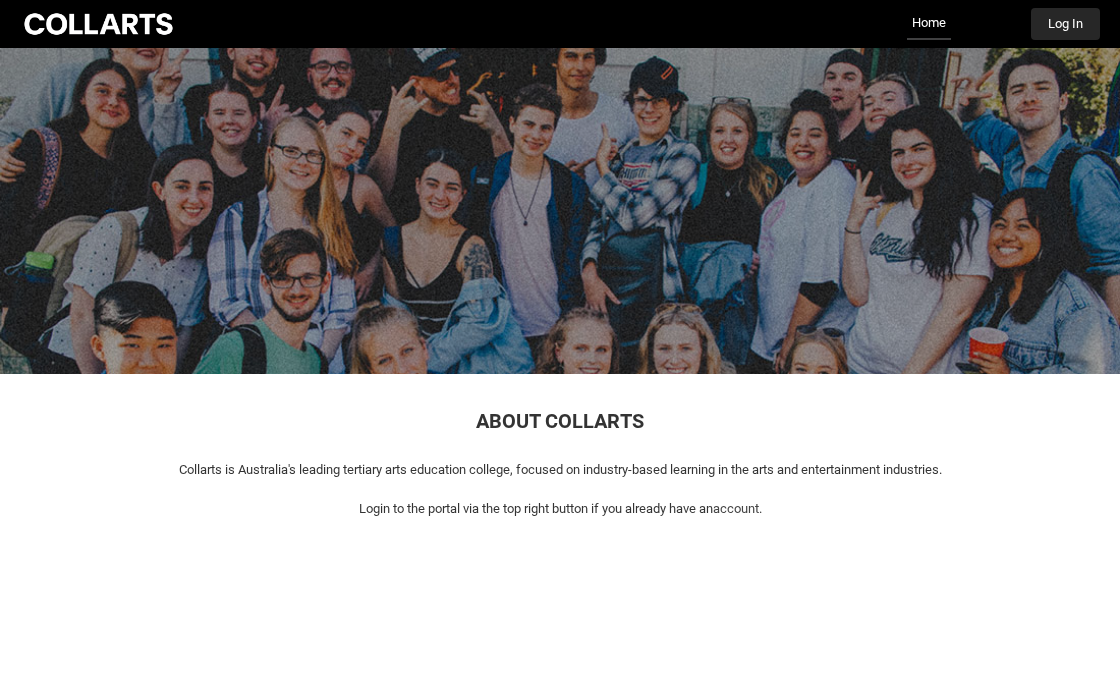 click on "Log In" at bounding box center [1065, 24] 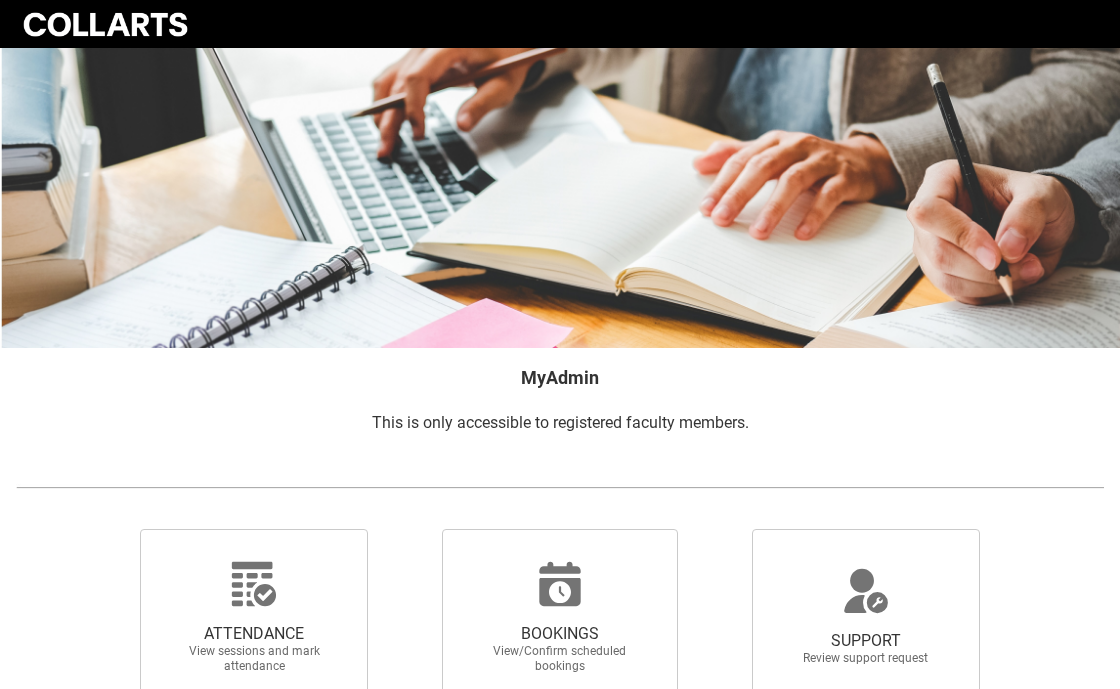 scroll, scrollTop: 0, scrollLeft: 0, axis: both 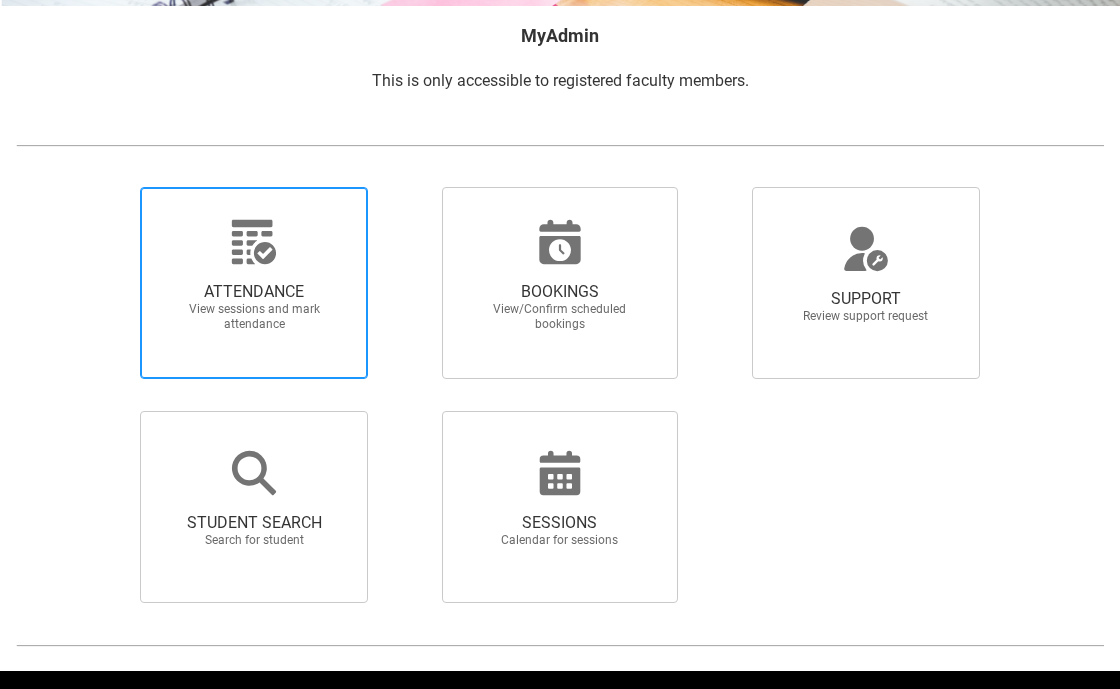 click on "View sessions and mark attendance" at bounding box center (254, 317) 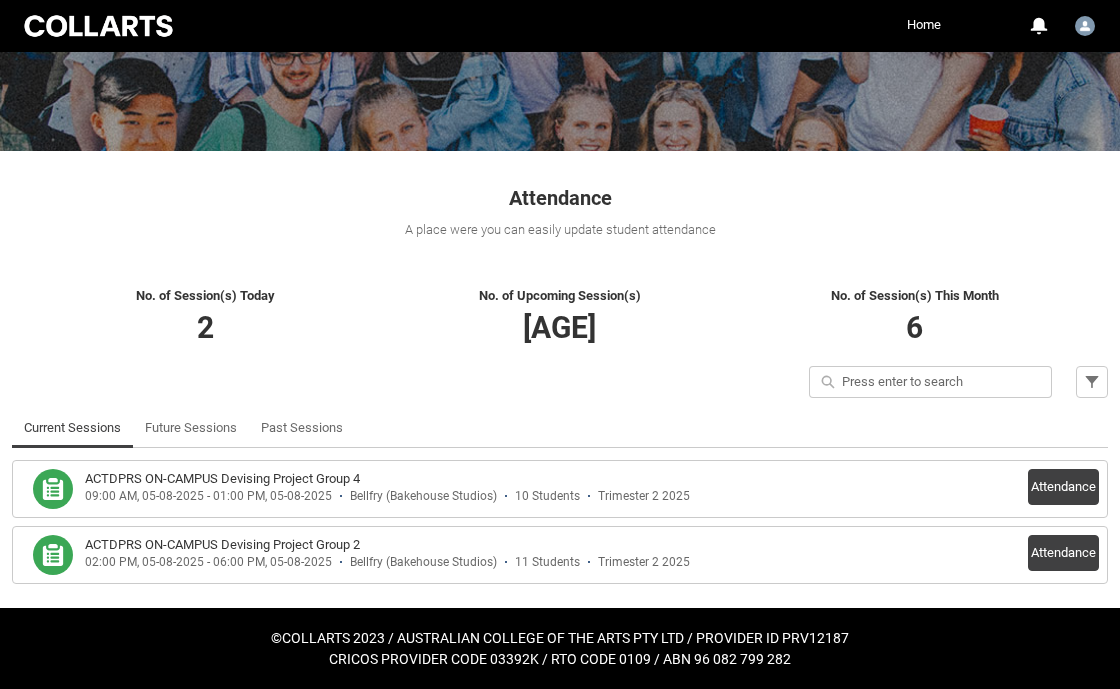 scroll, scrollTop: 221, scrollLeft: 0, axis: vertical 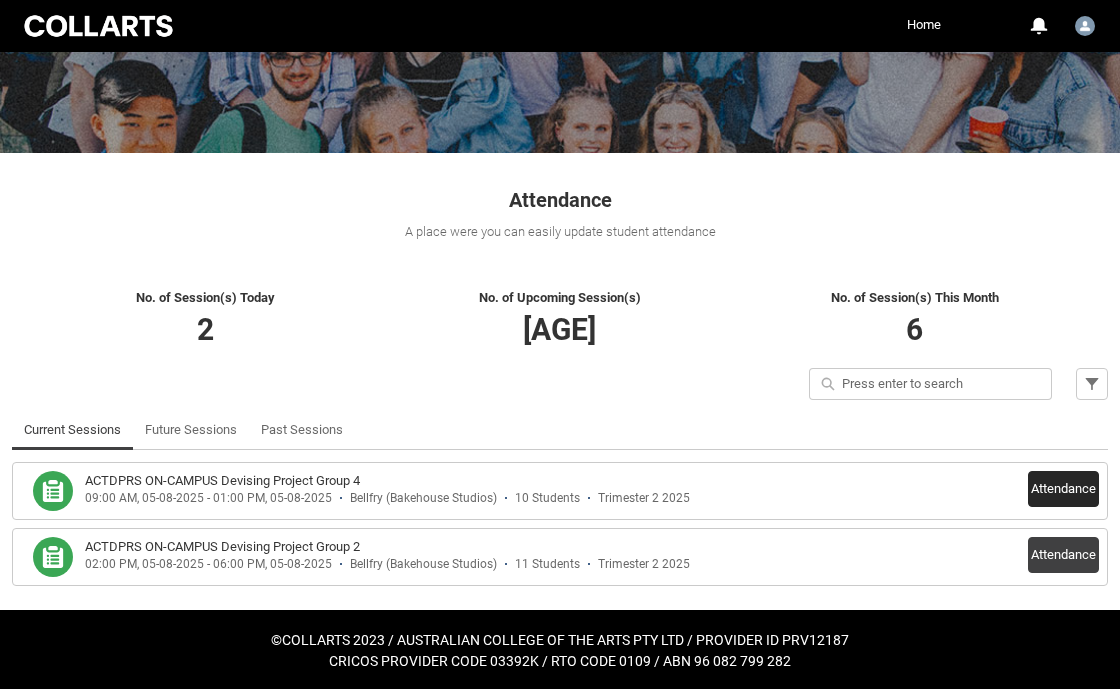 click on "Attendance" at bounding box center (1063, 489) 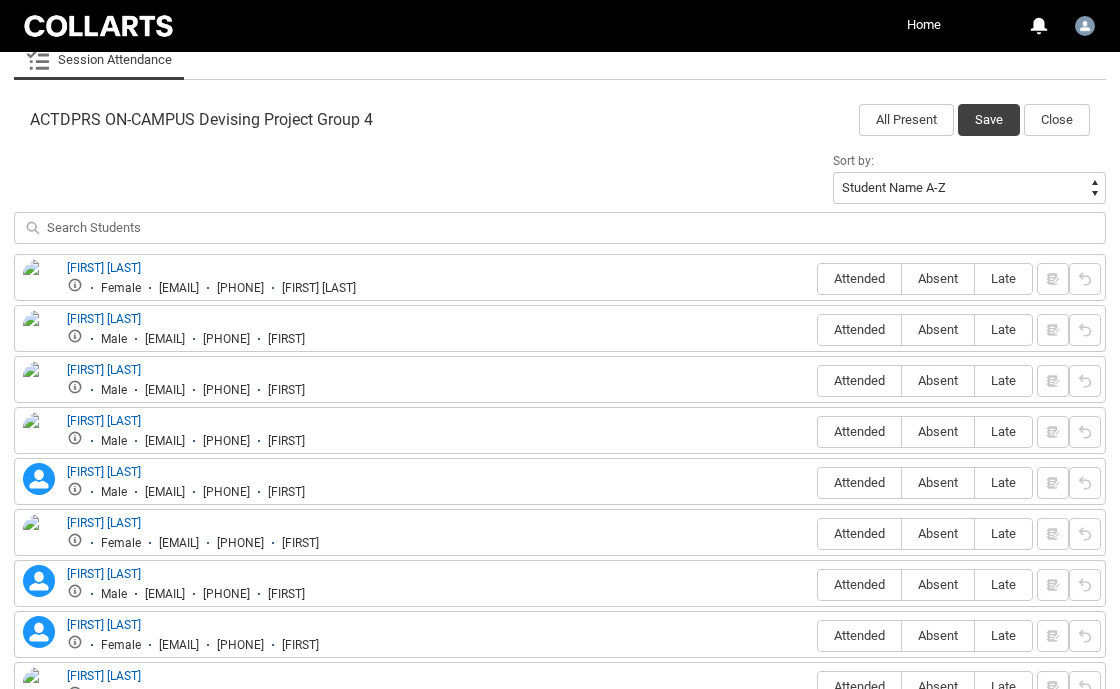 scroll, scrollTop: 661, scrollLeft: 0, axis: vertical 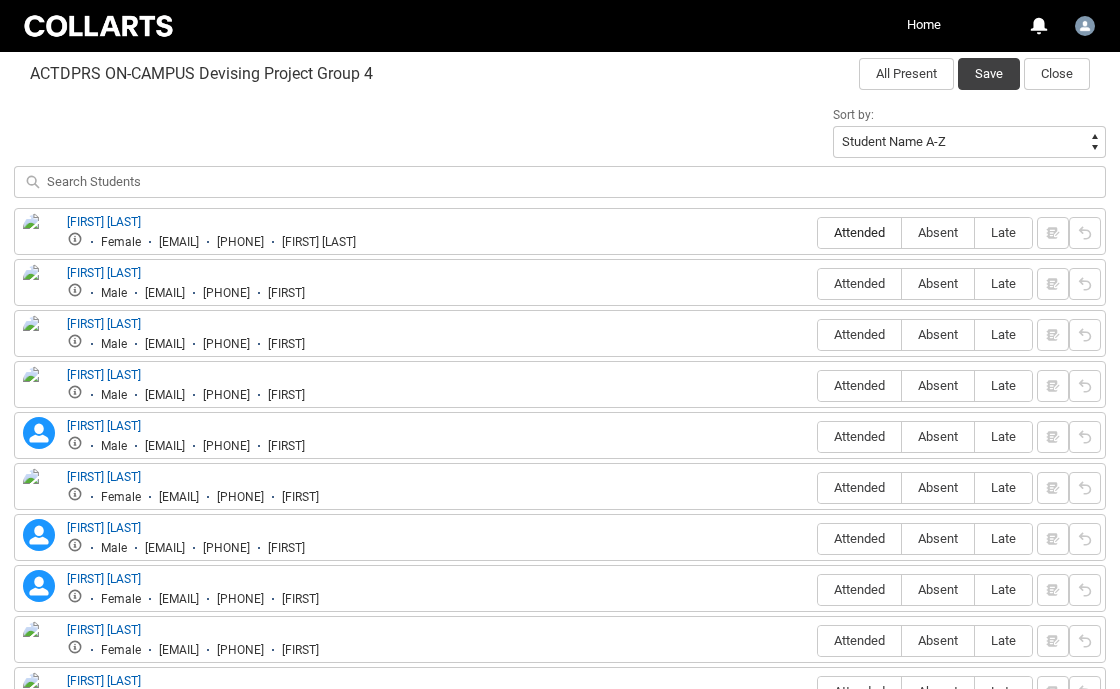 click on "Attended" at bounding box center [859, 232] 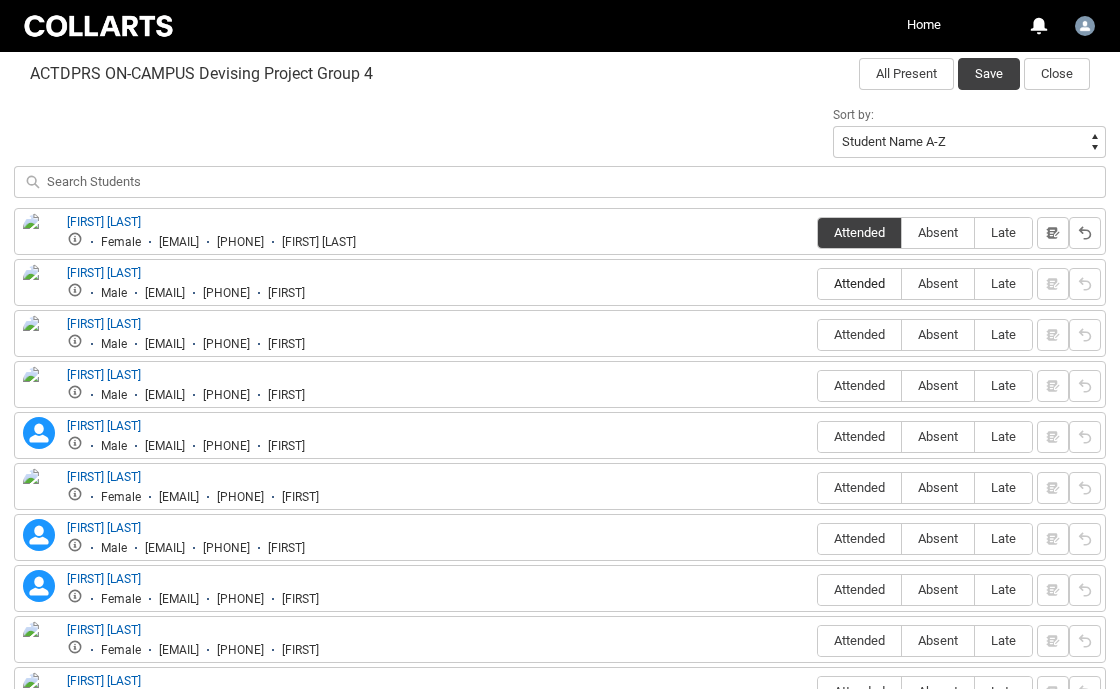 click on "Attended" at bounding box center (859, 284) 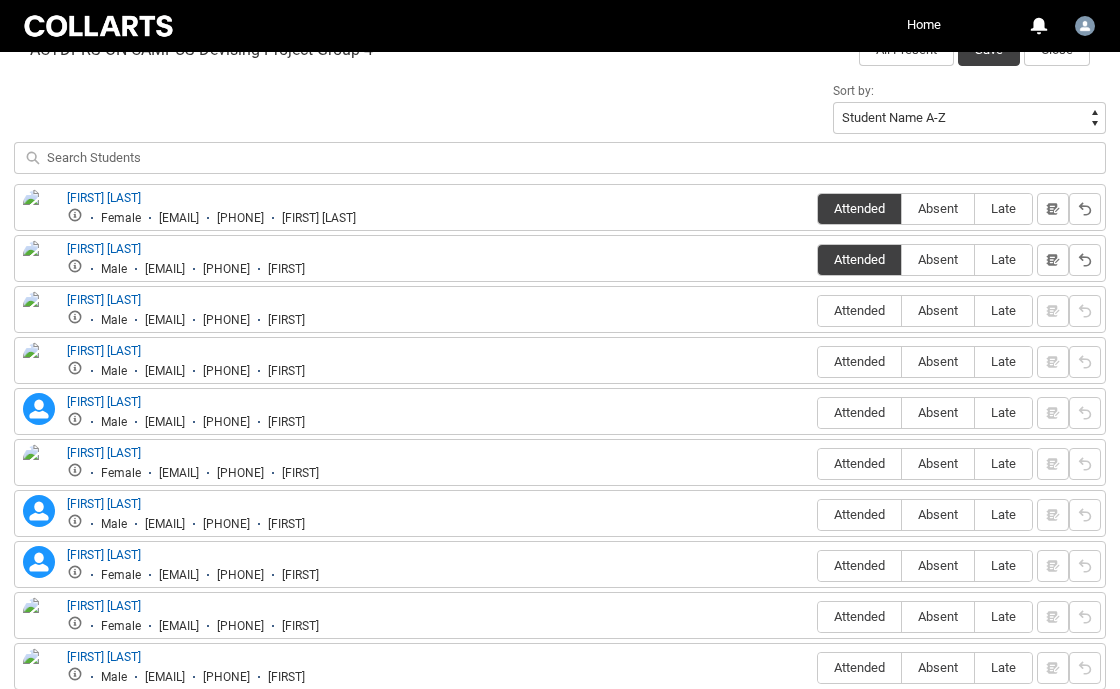 scroll, scrollTop: 693, scrollLeft: 0, axis: vertical 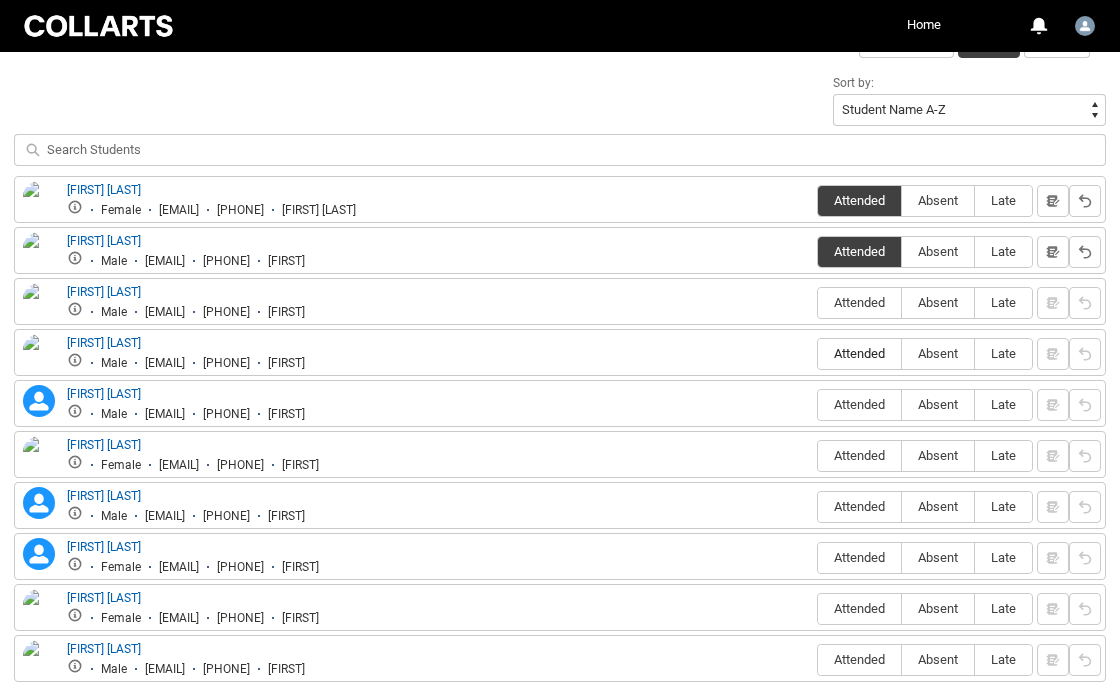 click on "Attended" at bounding box center (859, 353) 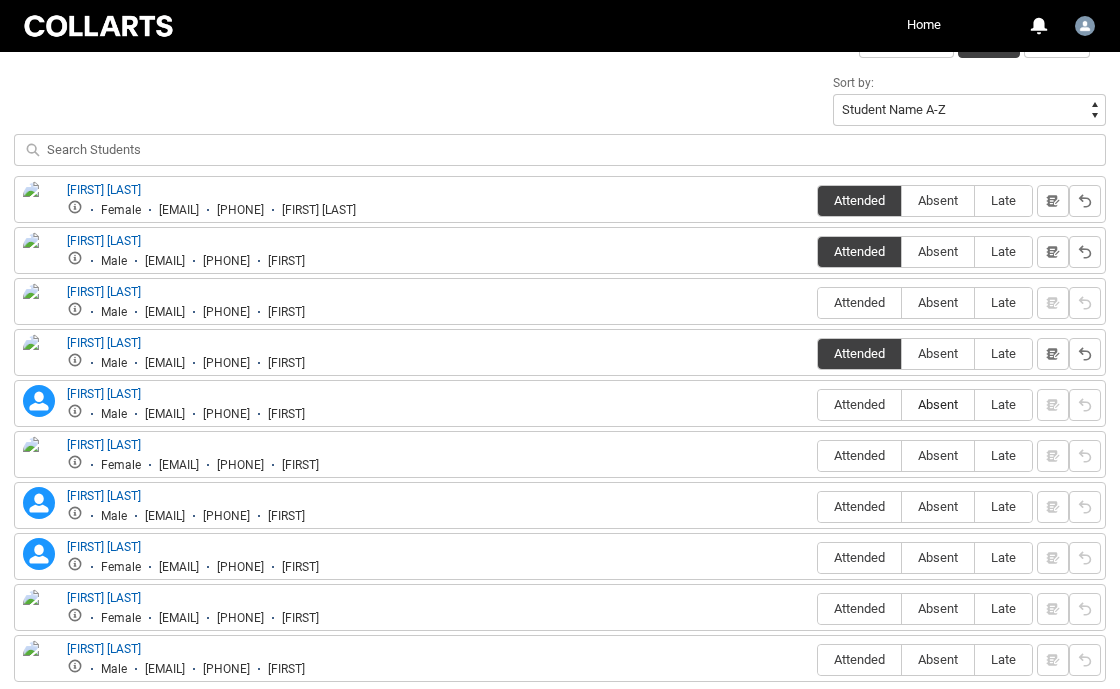 click on "Absent" at bounding box center (938, 404) 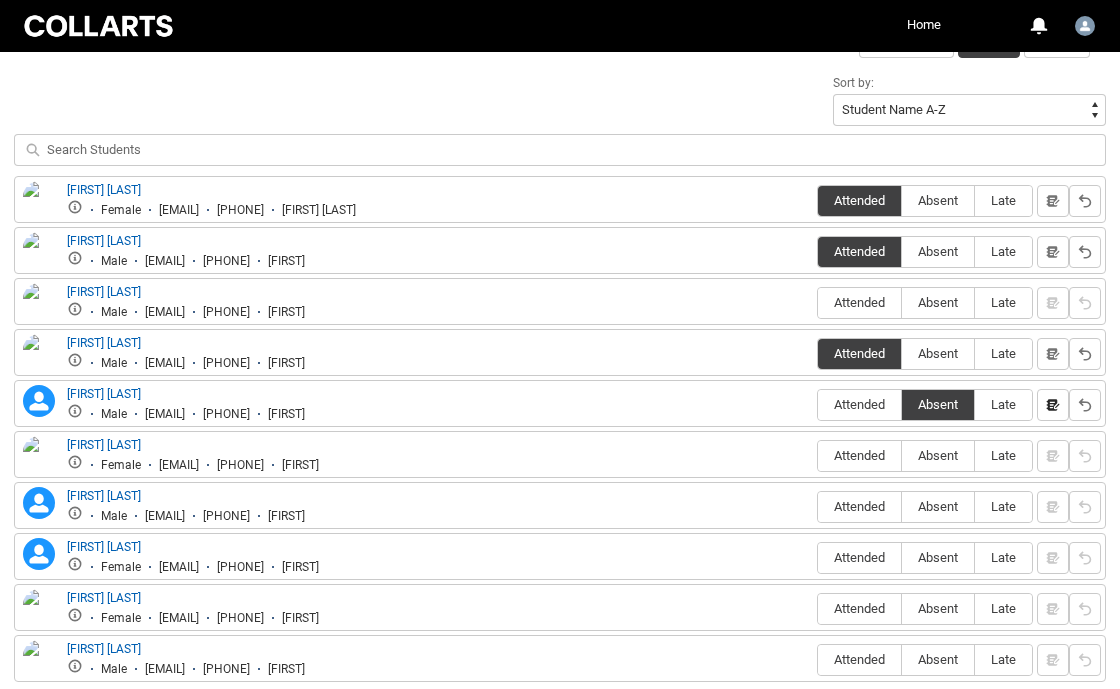 click 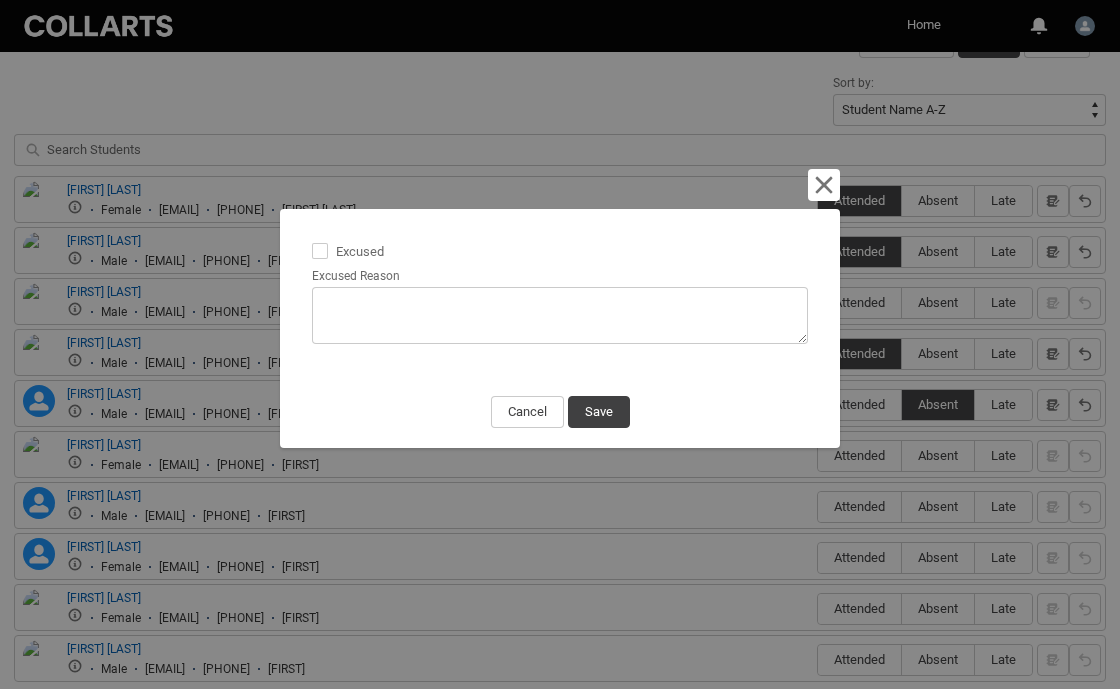 click on "Excused Reason" at bounding box center [560, 315] 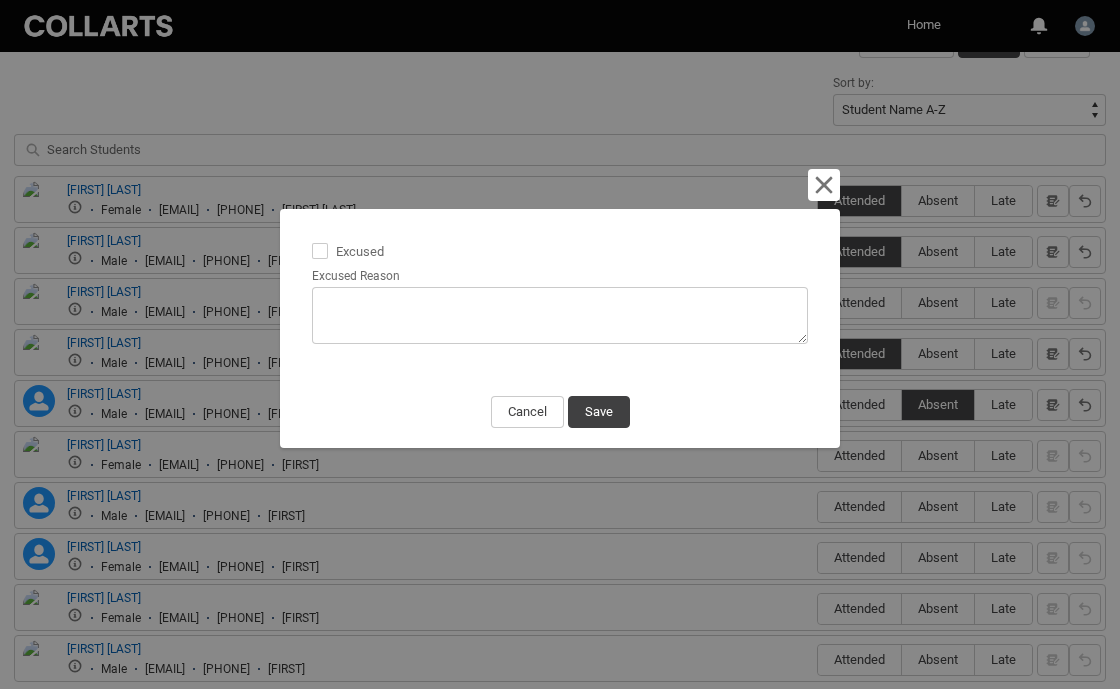 type on "e" 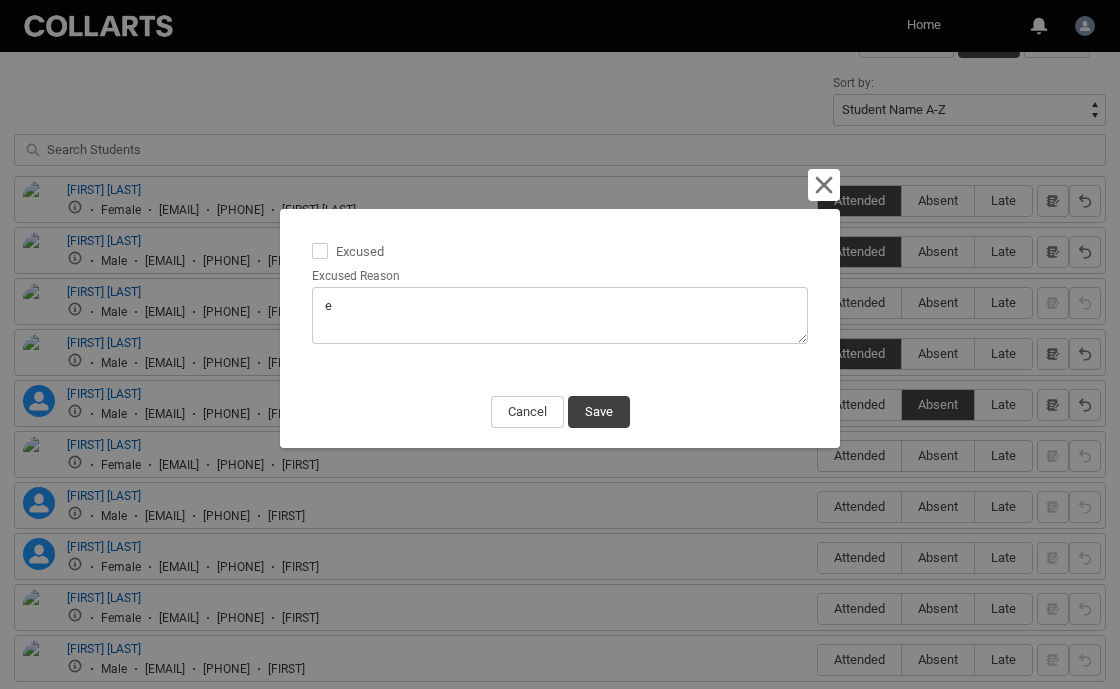 type on "em" 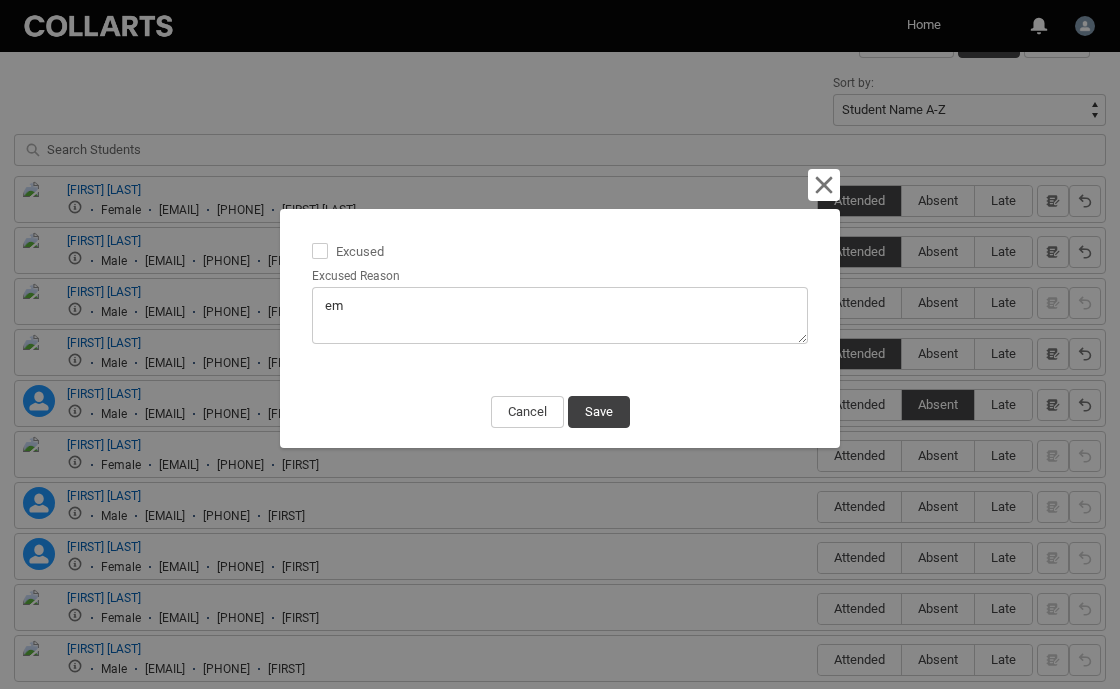 type on "ema" 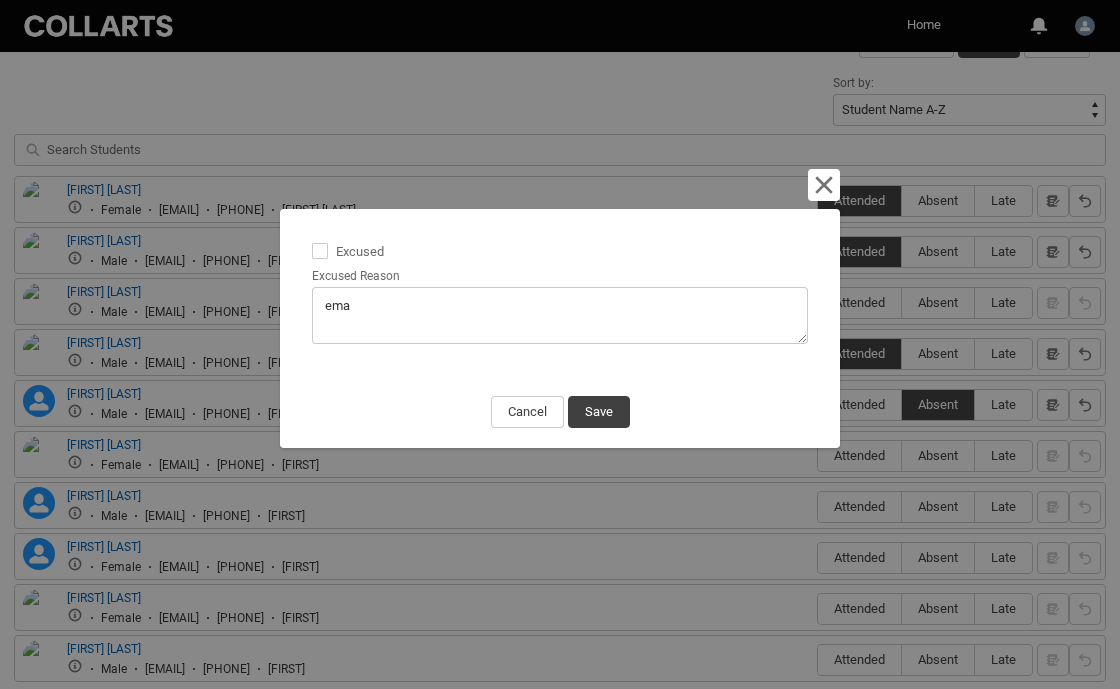 type on "emai" 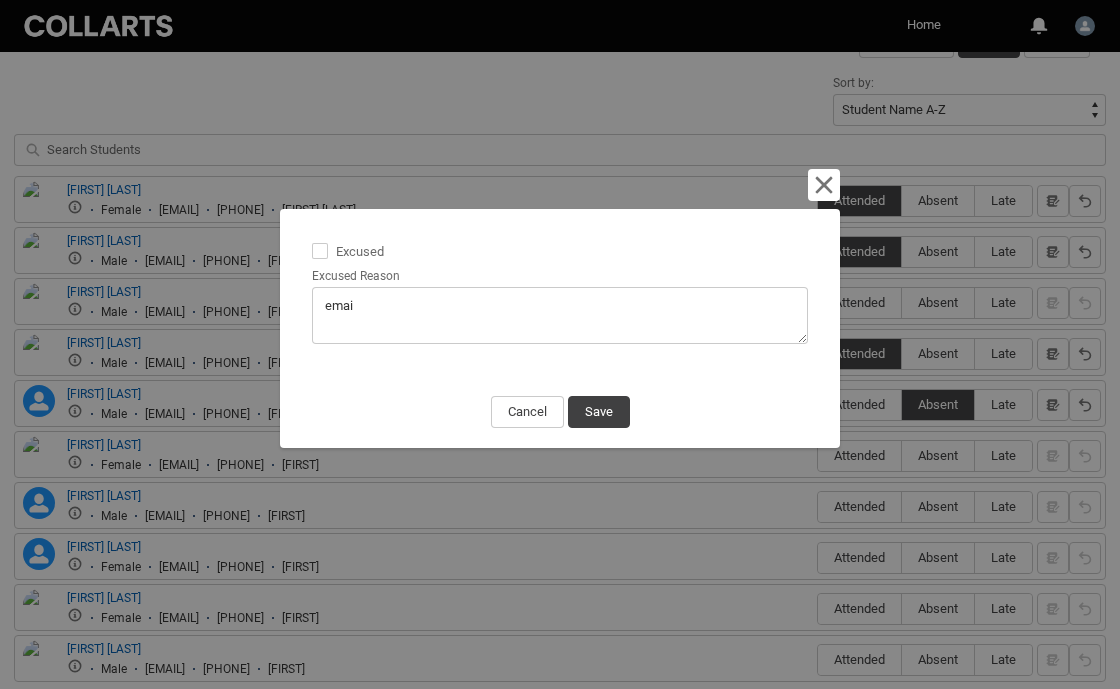 type on "email" 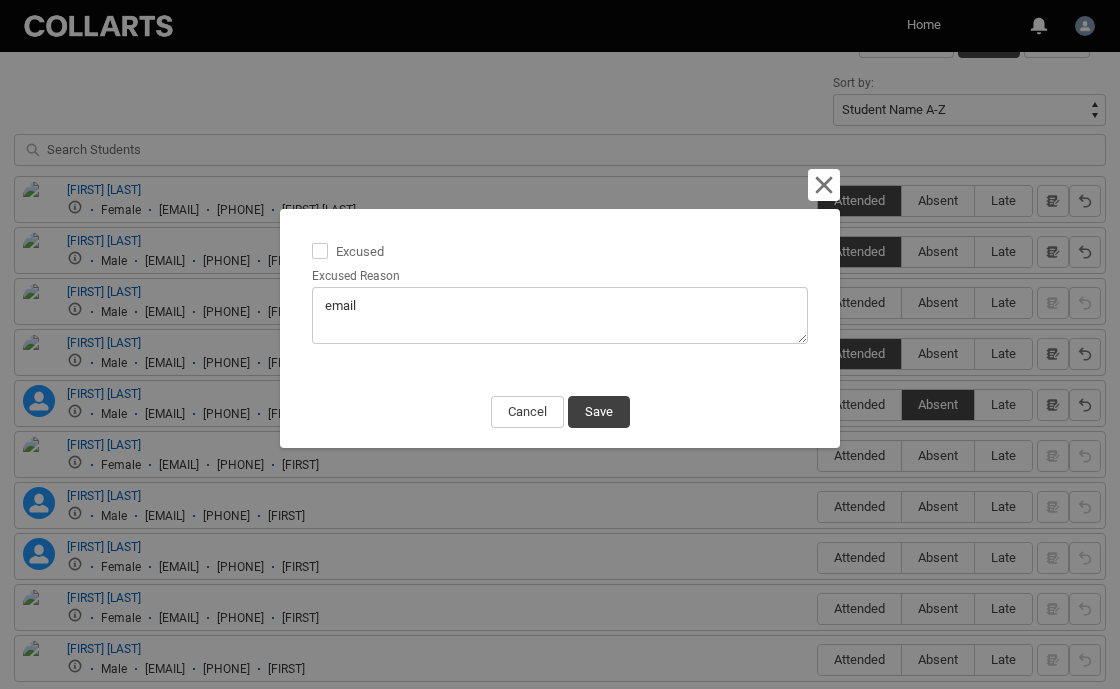 type on "emaile" 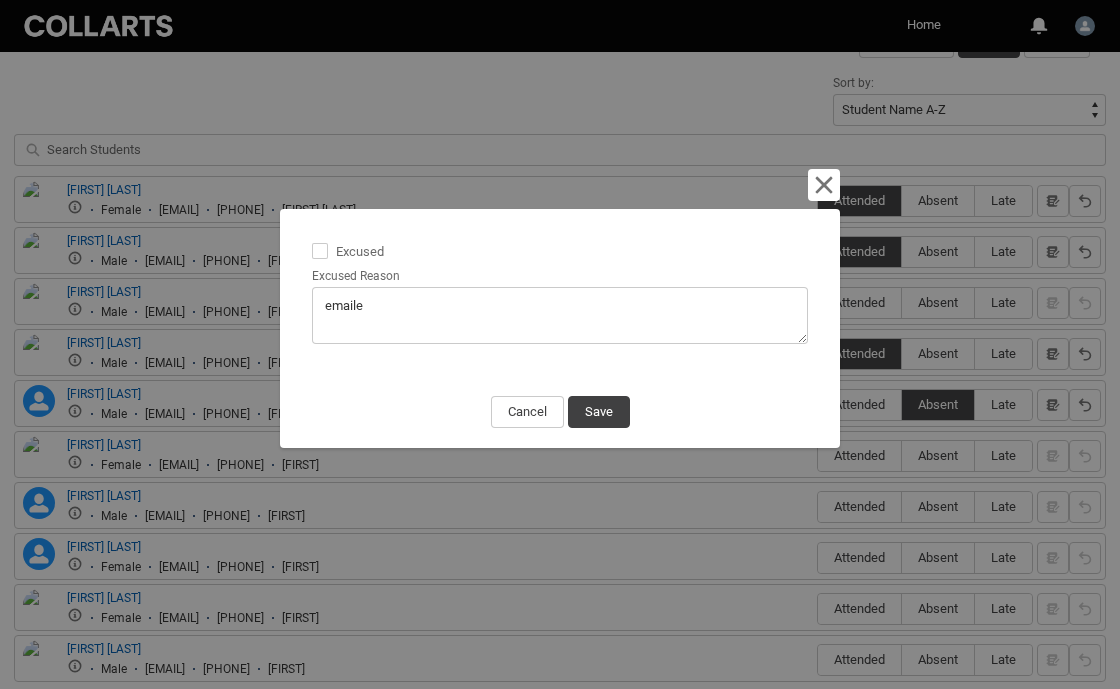 type on "emailed" 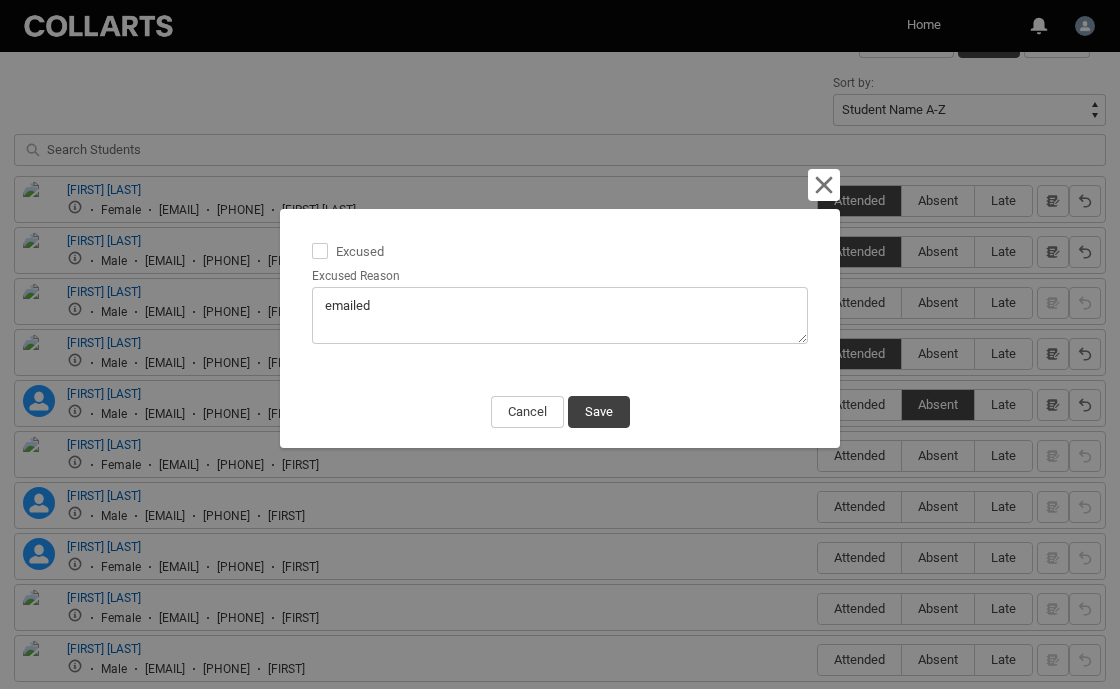 type on "emailed" 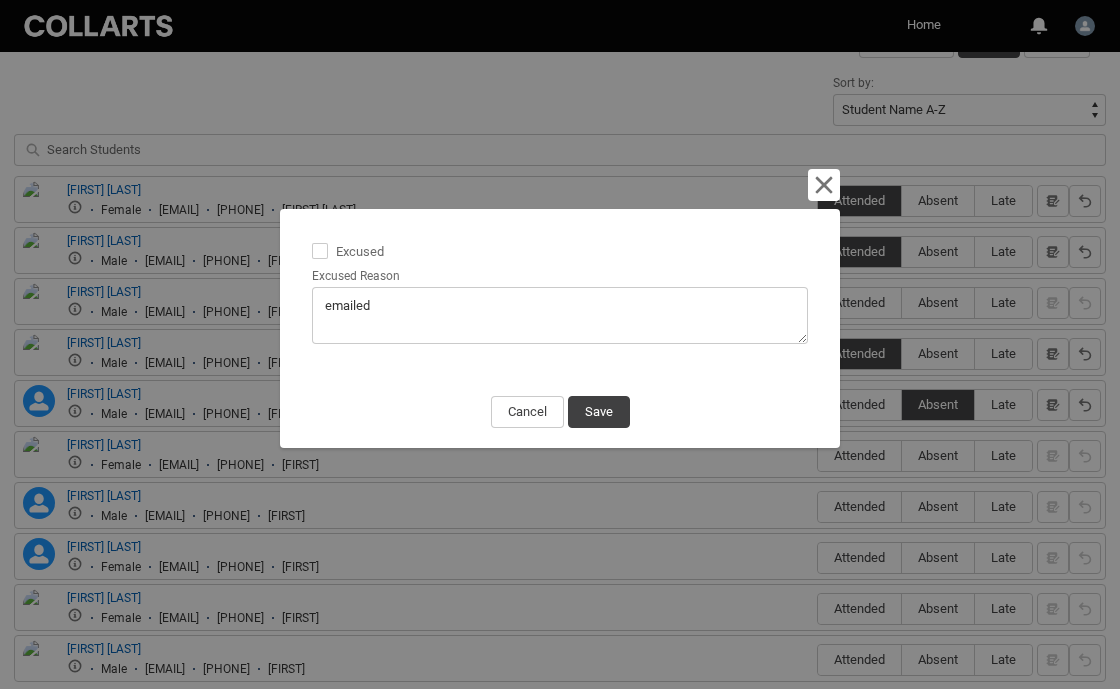 type on "emailed [REASON]" 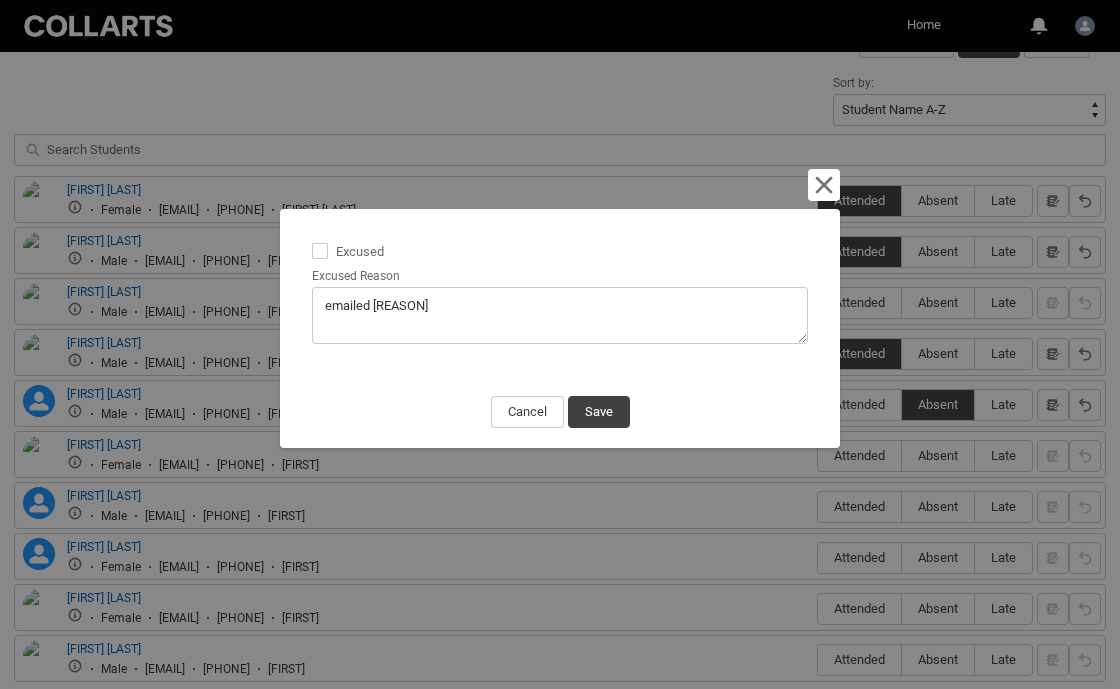type on "emailed [REASON]" 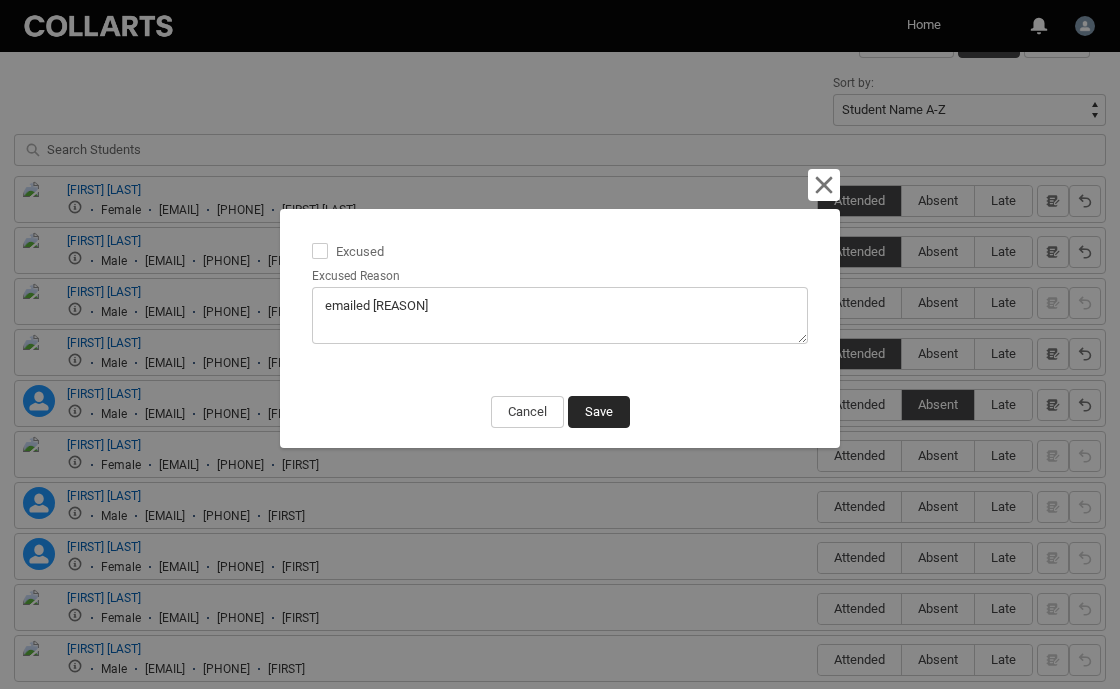 click on "Save" at bounding box center (599, 412) 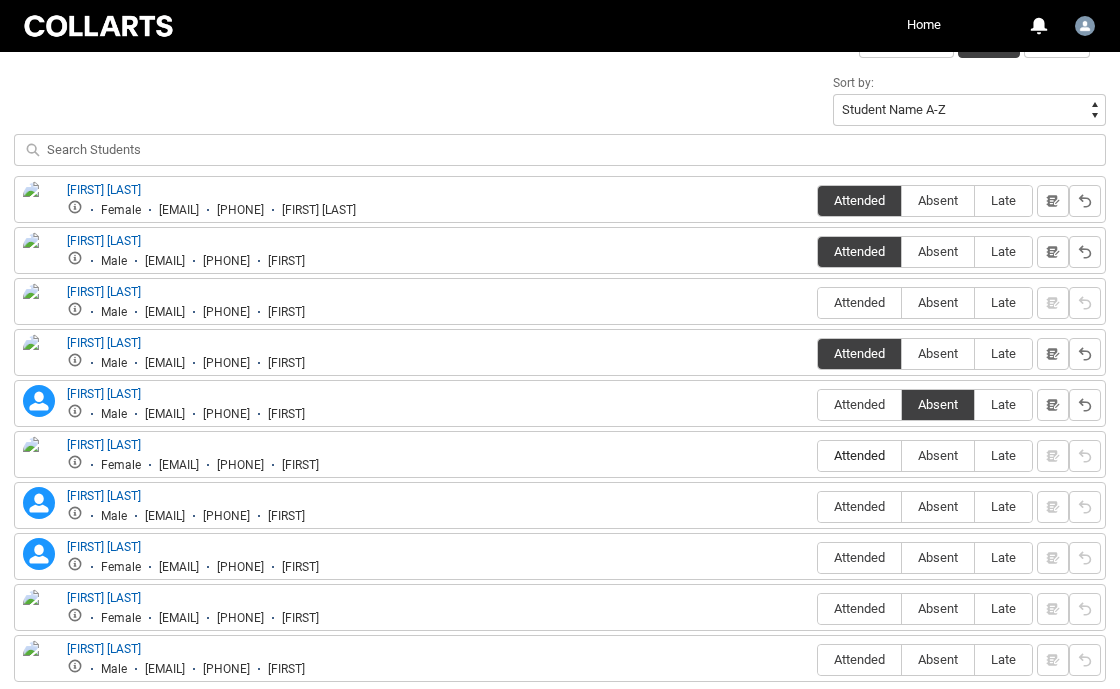 click on "Attended" at bounding box center (859, 455) 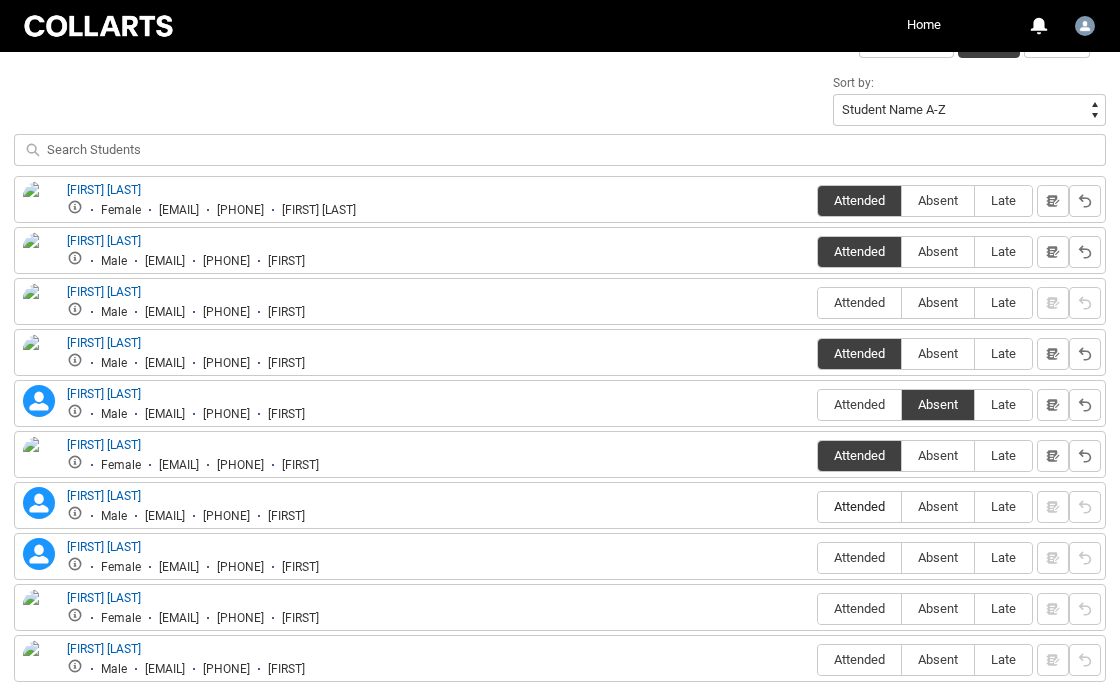 click on "Attended" at bounding box center (859, 506) 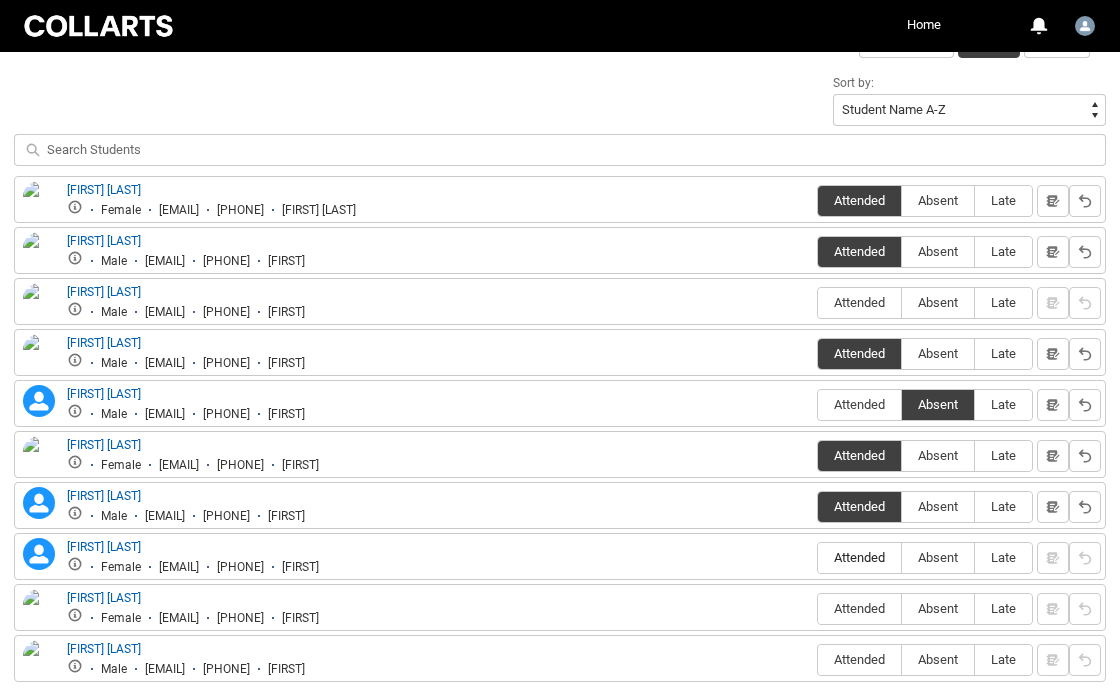 click on "Attended" at bounding box center [859, 558] 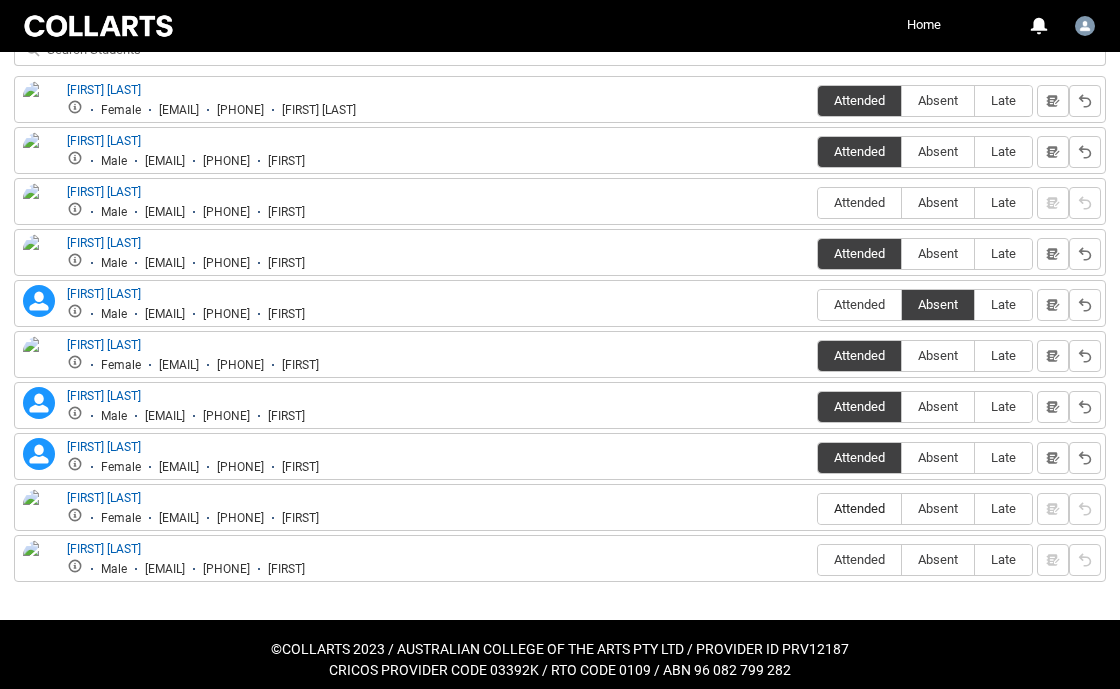 scroll, scrollTop: 801, scrollLeft: 0, axis: vertical 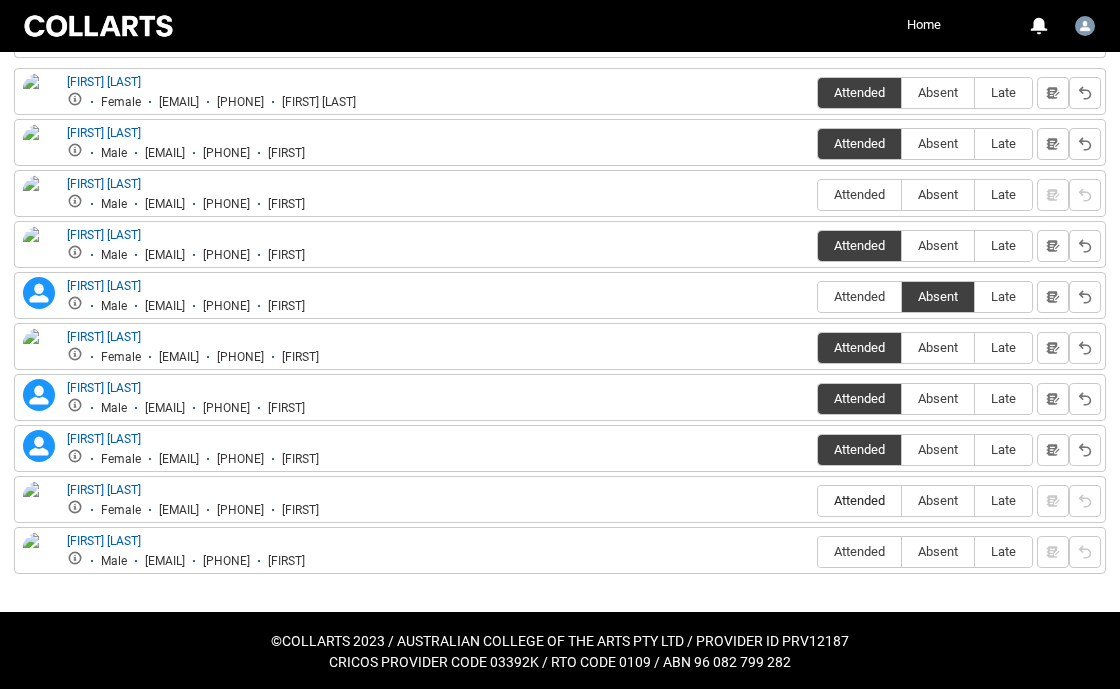 click on "Attended" at bounding box center [859, 500] 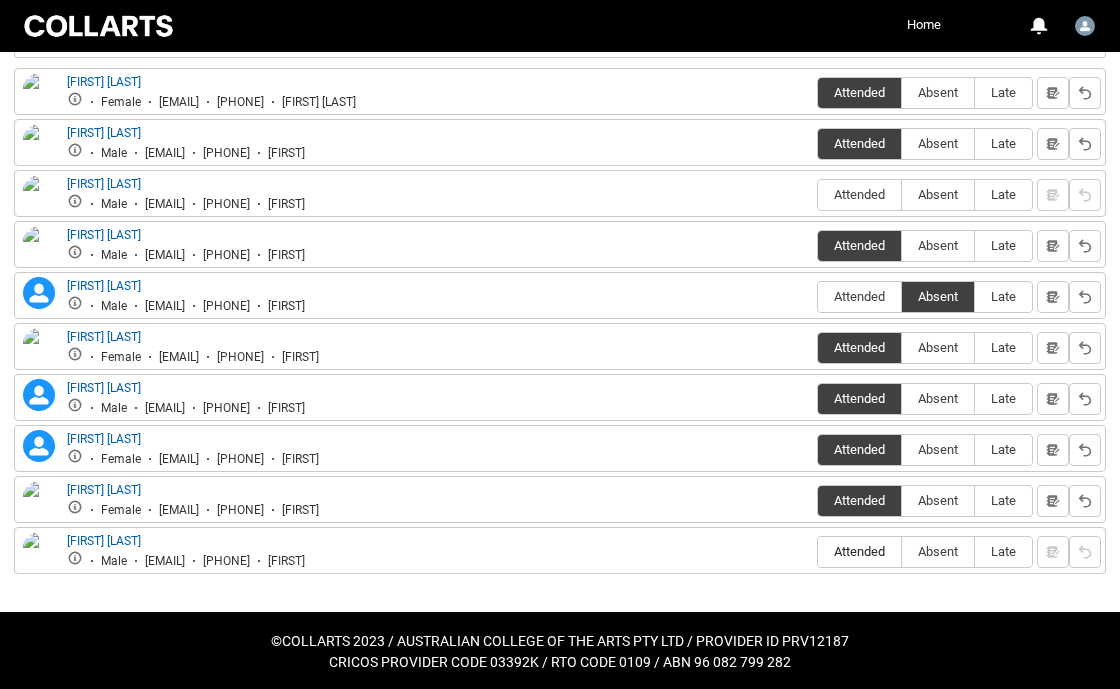 click on "Attended" at bounding box center [859, 552] 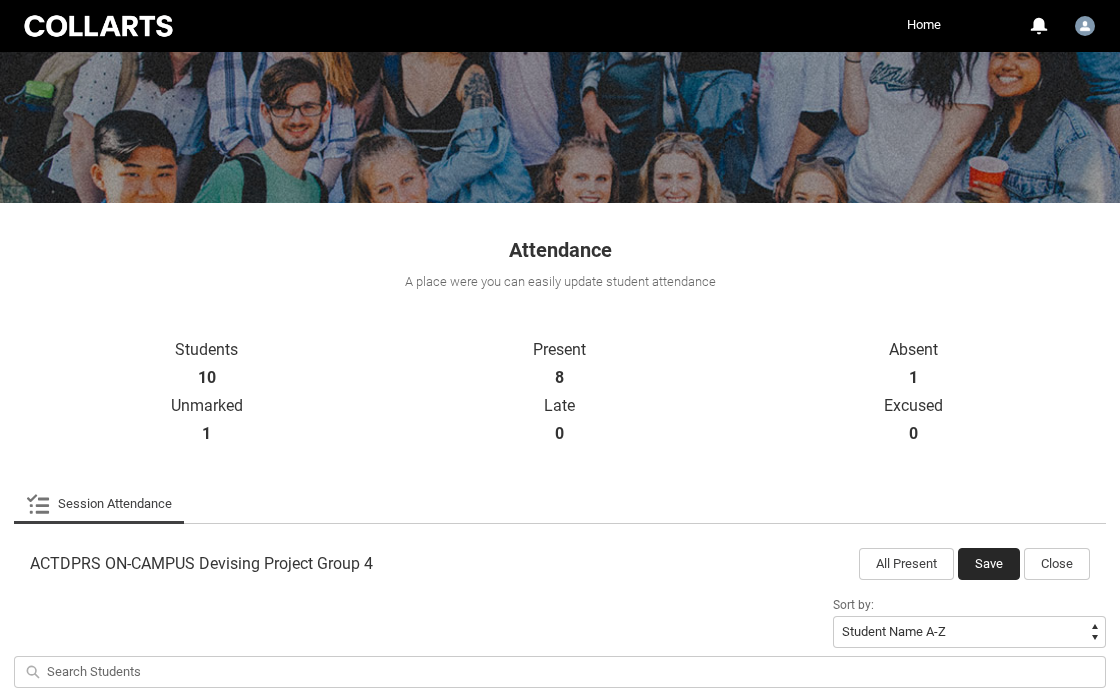 scroll, scrollTop: 174, scrollLeft: 0, axis: vertical 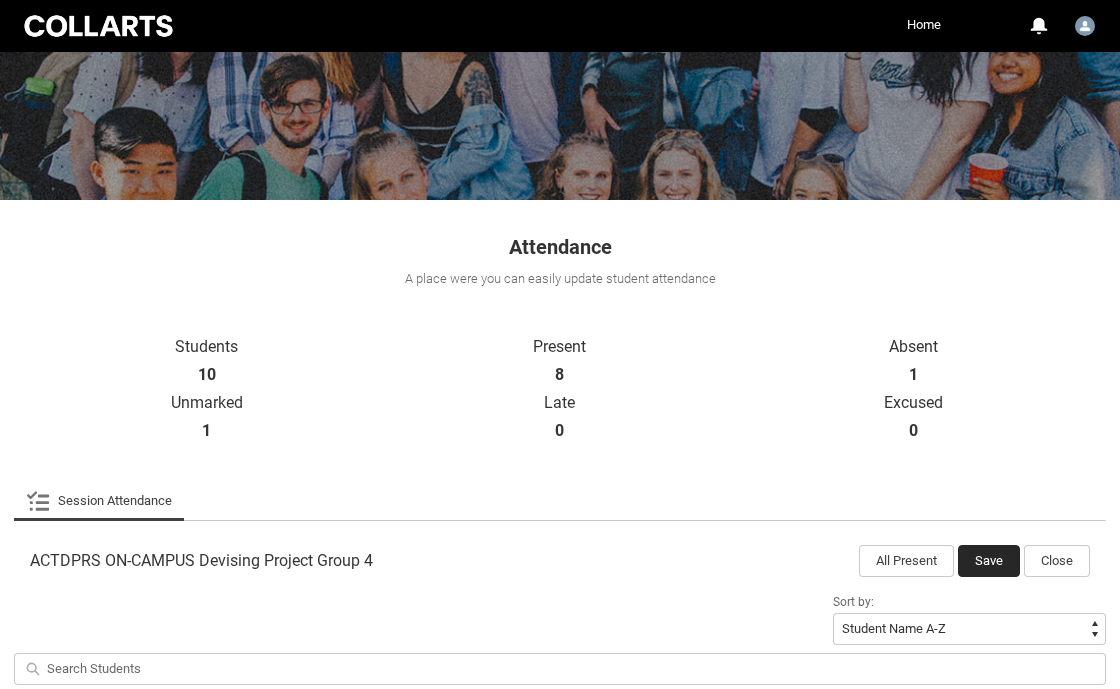 click on "Save" at bounding box center [989, 561] 